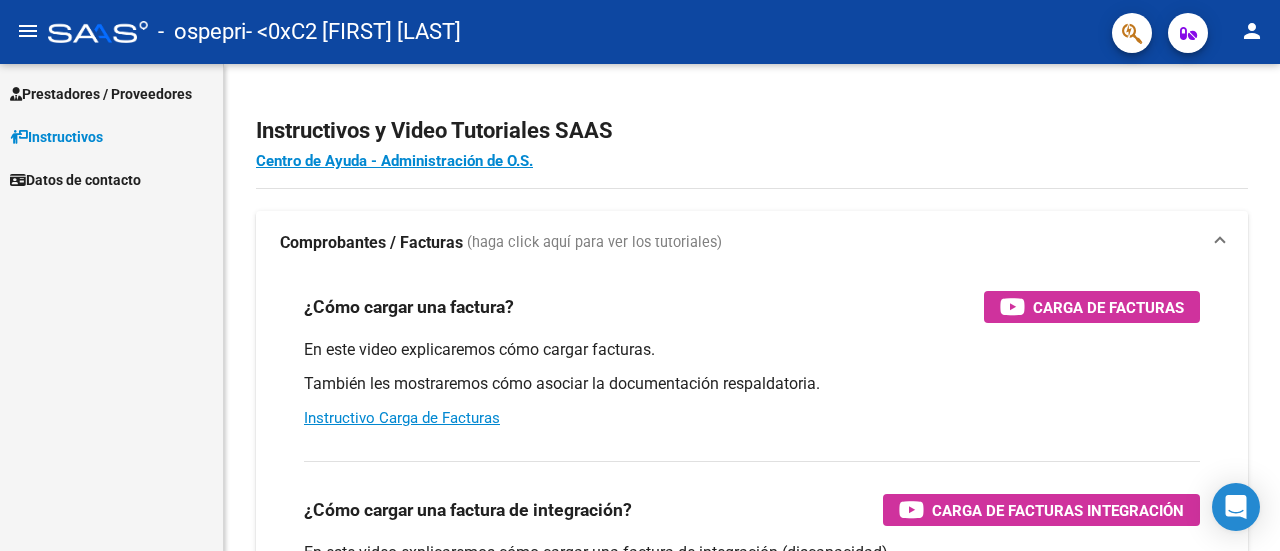 scroll, scrollTop: 0, scrollLeft: 0, axis: both 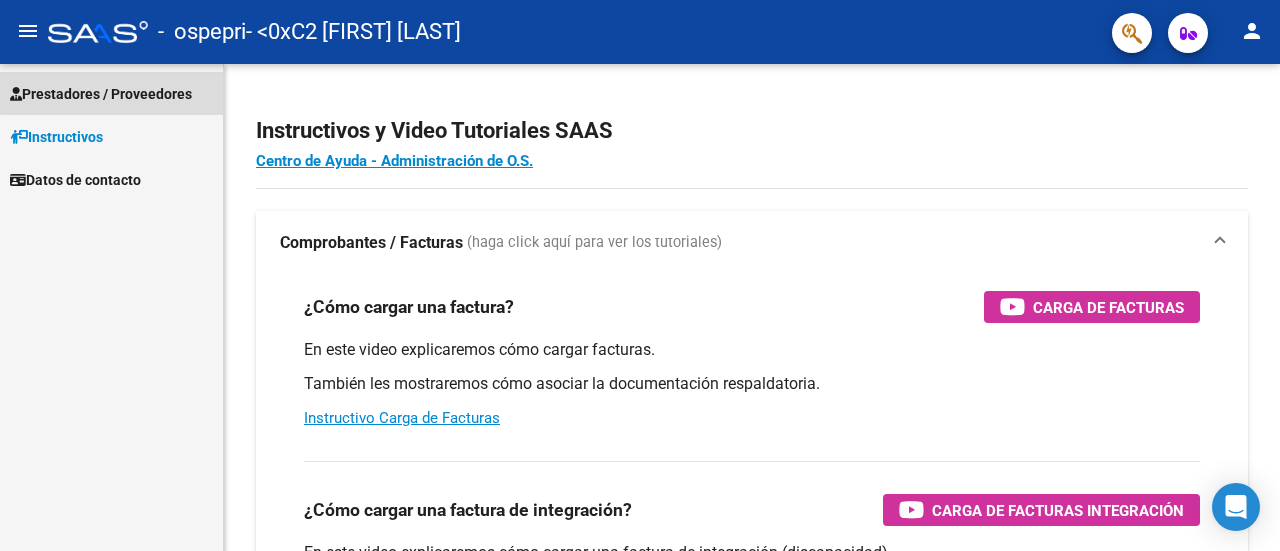 click on "Prestadores / Proveedores" at bounding box center (101, 94) 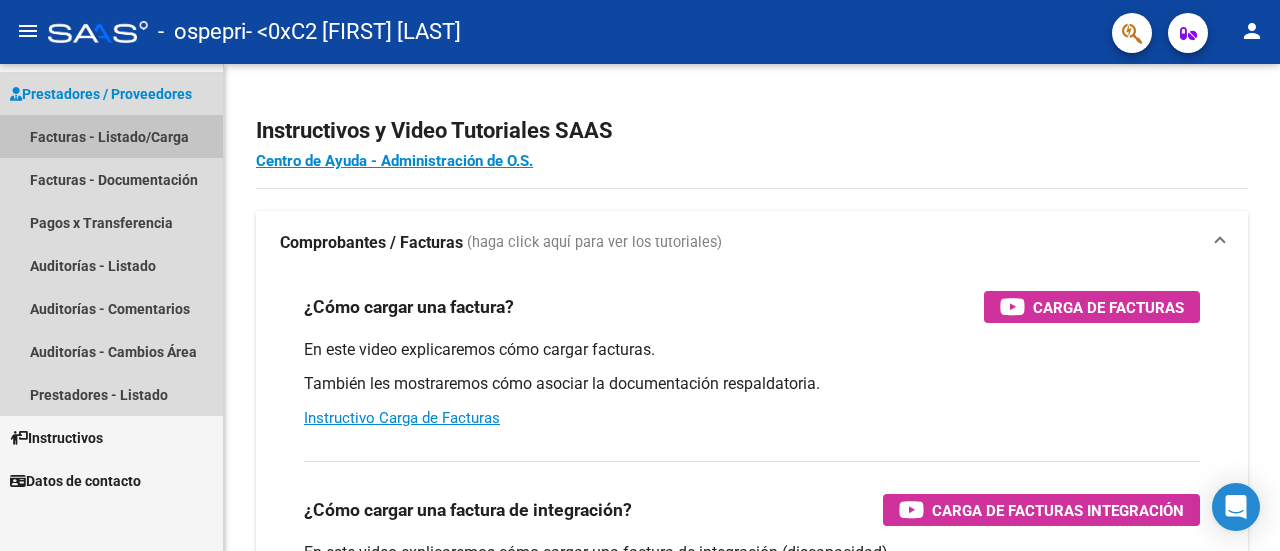 click on "Facturas - Listado/Carga" at bounding box center [111, 136] 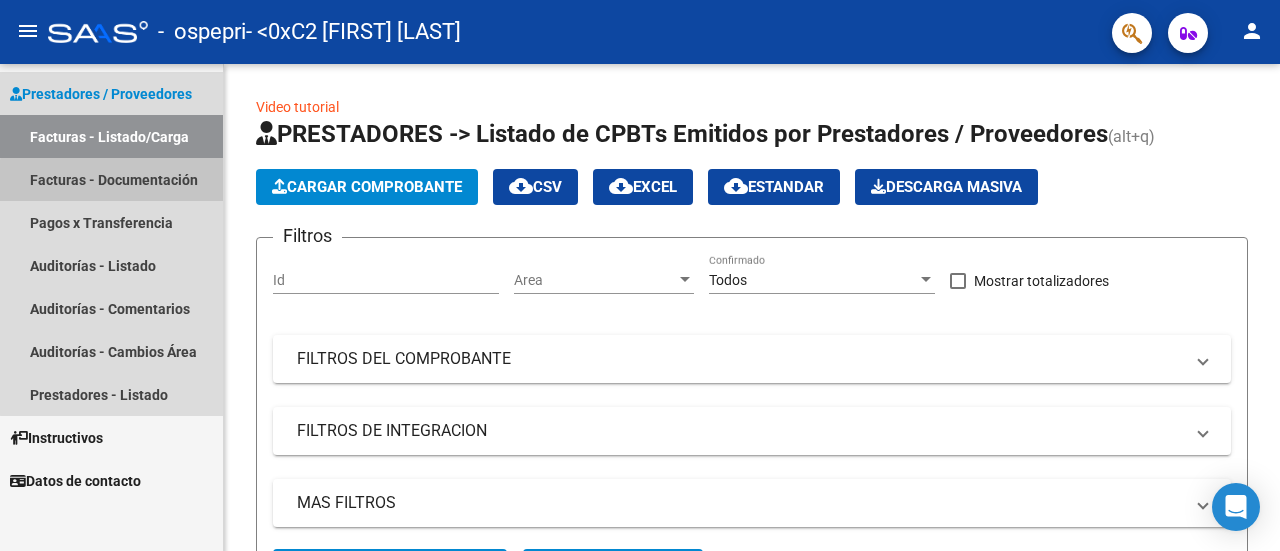 click on "Facturas - Documentación" at bounding box center [111, 179] 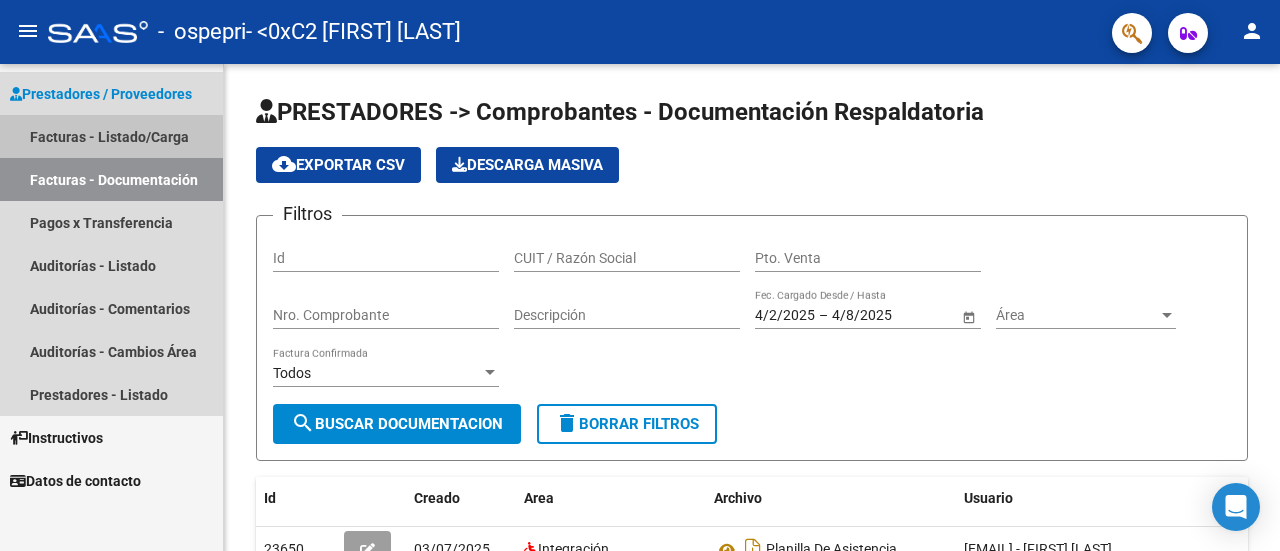 click on "Facturas - Listado/Carga" at bounding box center (111, 136) 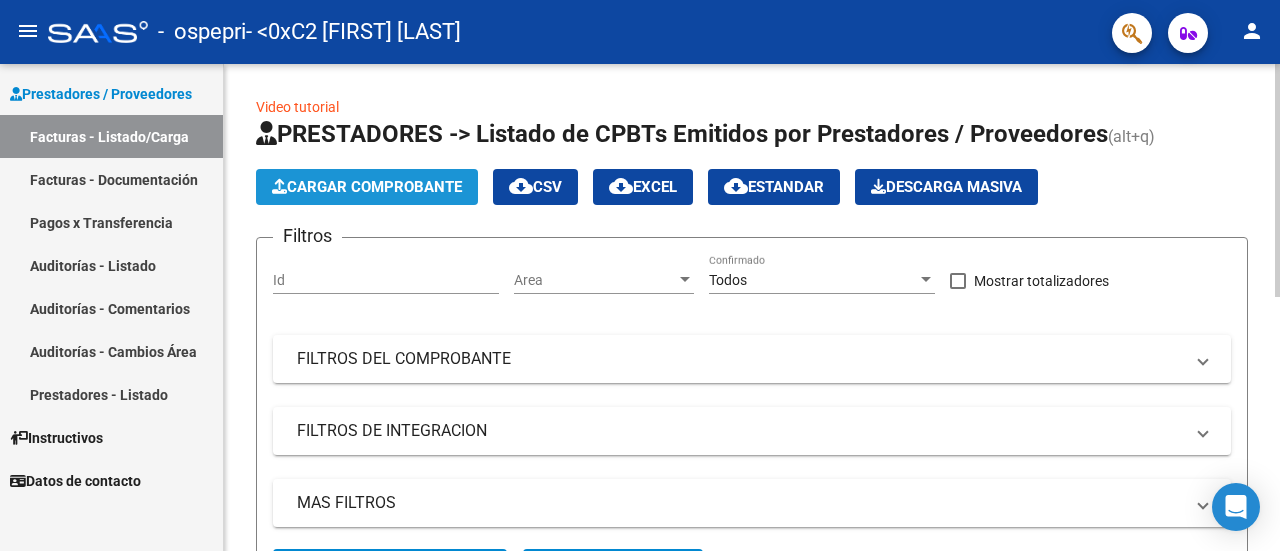 click on "Cargar Comprobante" 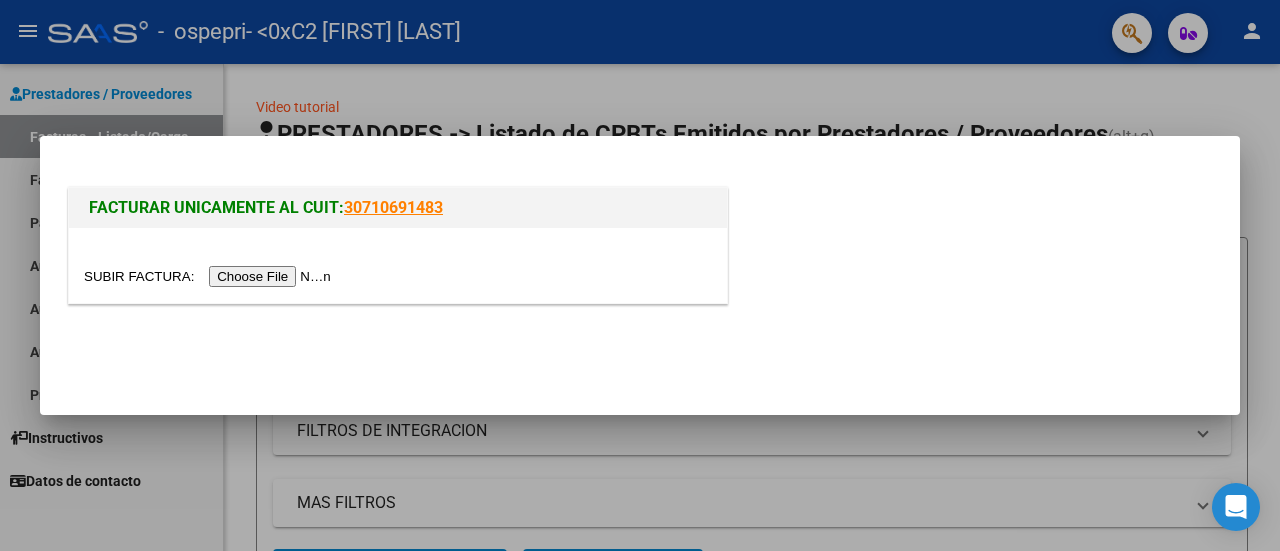 click at bounding box center [210, 276] 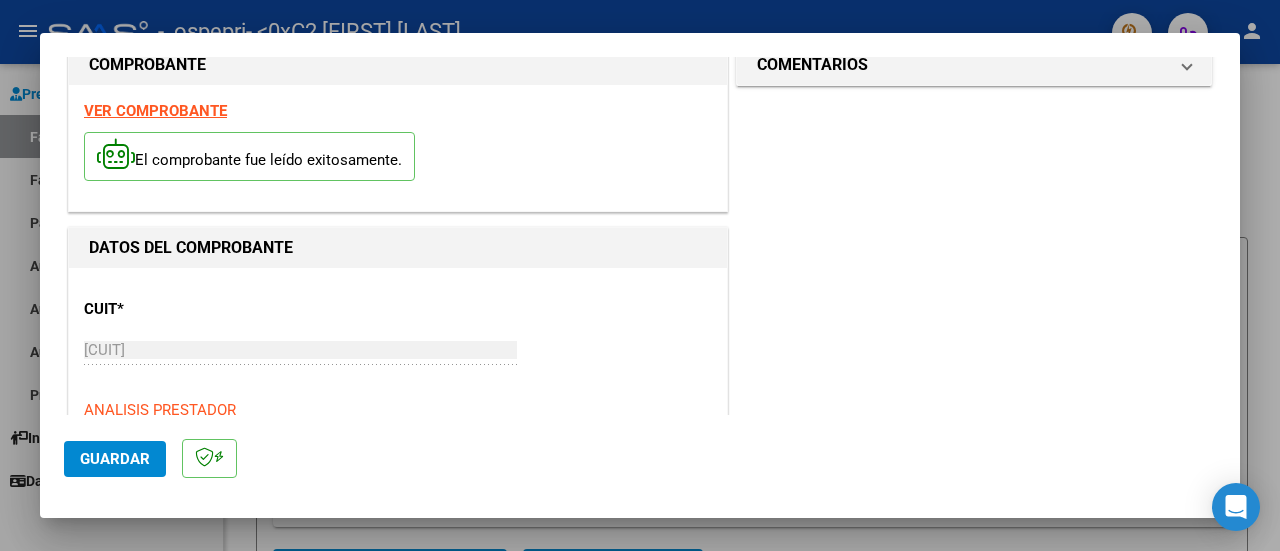 scroll, scrollTop: 80, scrollLeft: 0, axis: vertical 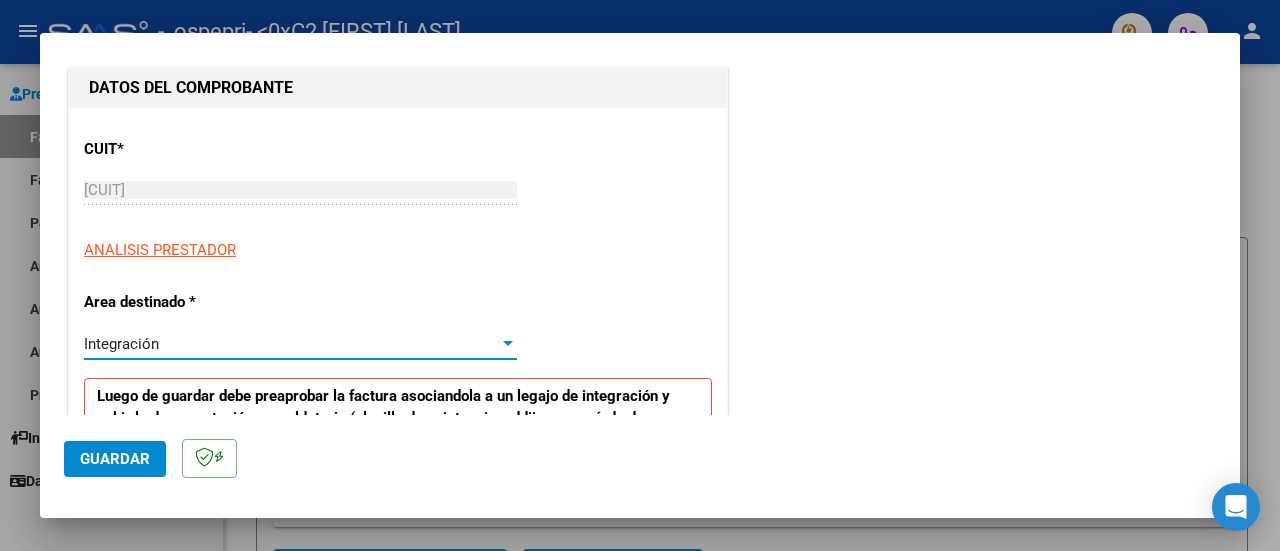 click at bounding box center (508, 343) 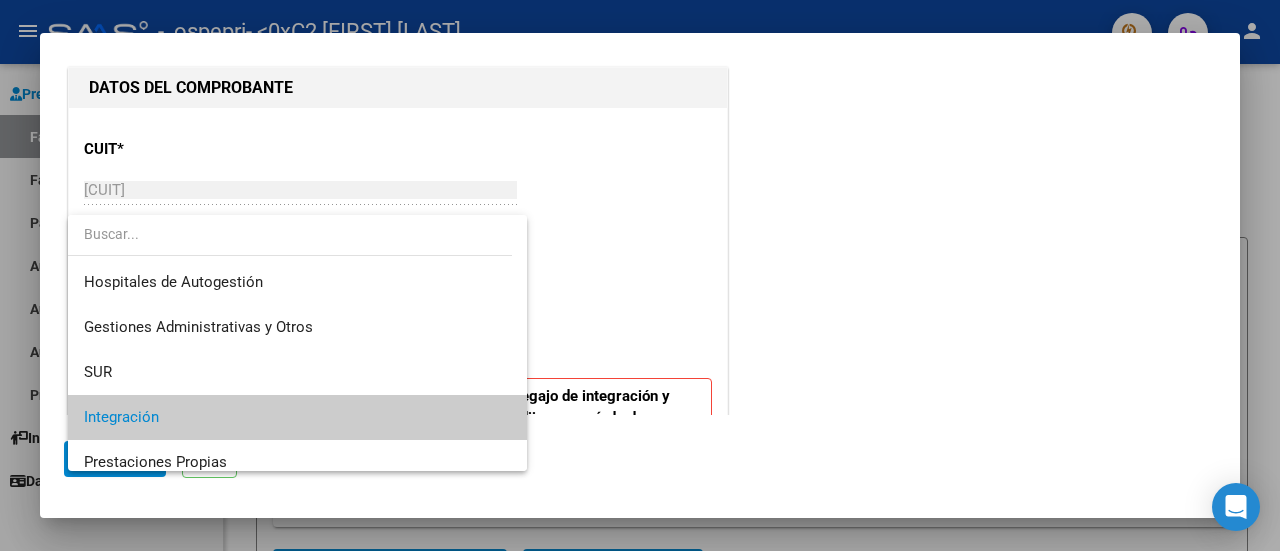 scroll, scrollTop: 74, scrollLeft: 0, axis: vertical 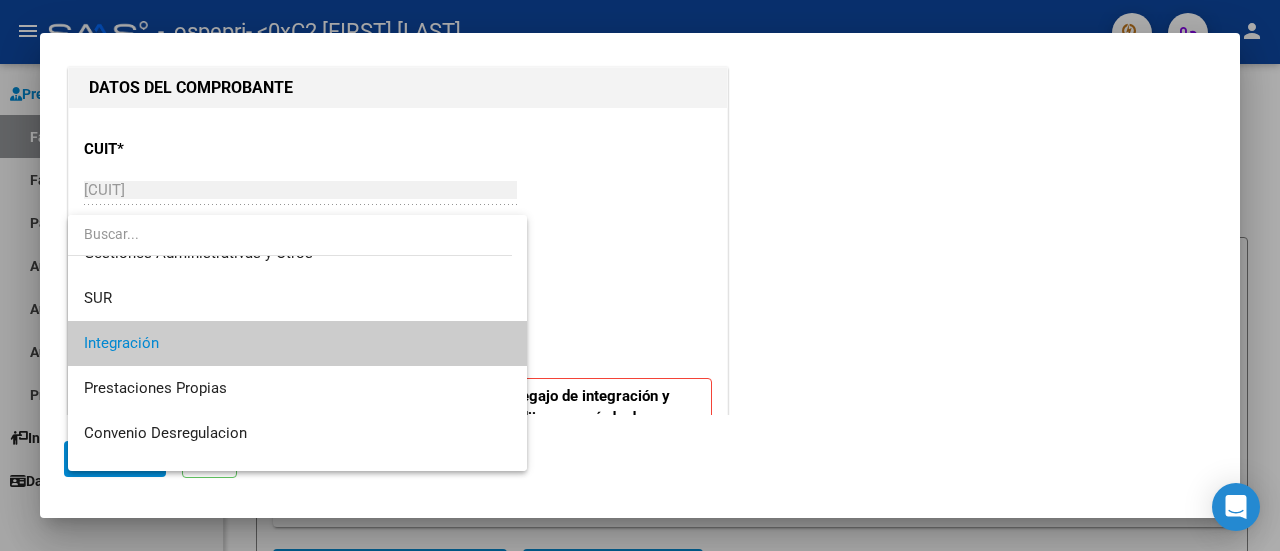 click on "Integración" at bounding box center [298, 343] 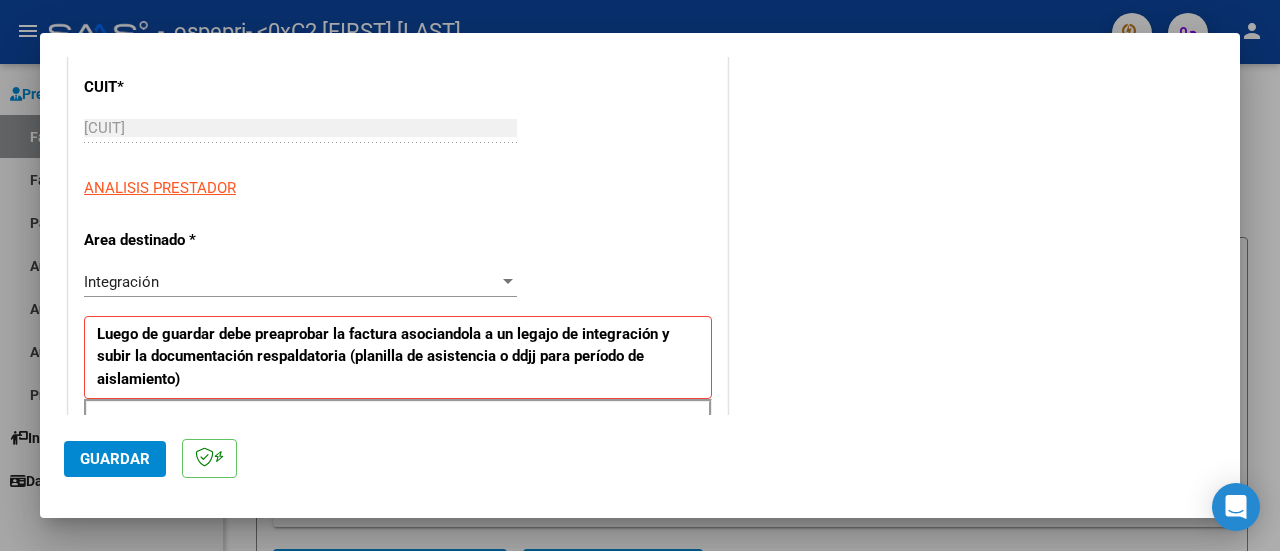 scroll, scrollTop: 280, scrollLeft: 0, axis: vertical 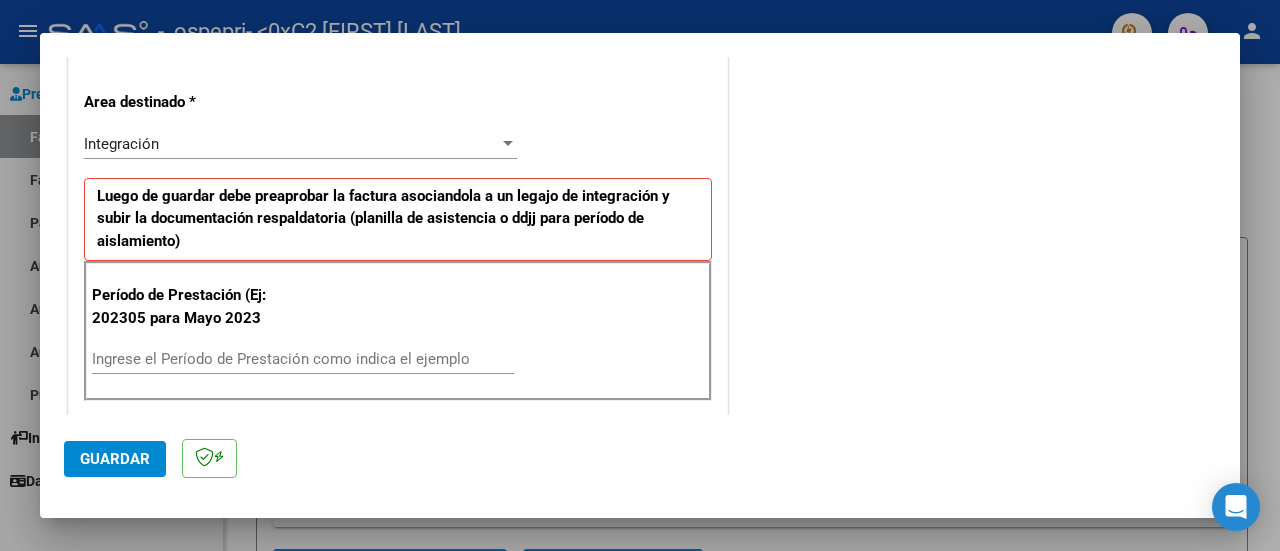 click on "Ingrese el Período de Prestación como indica el ejemplo" at bounding box center [303, 359] 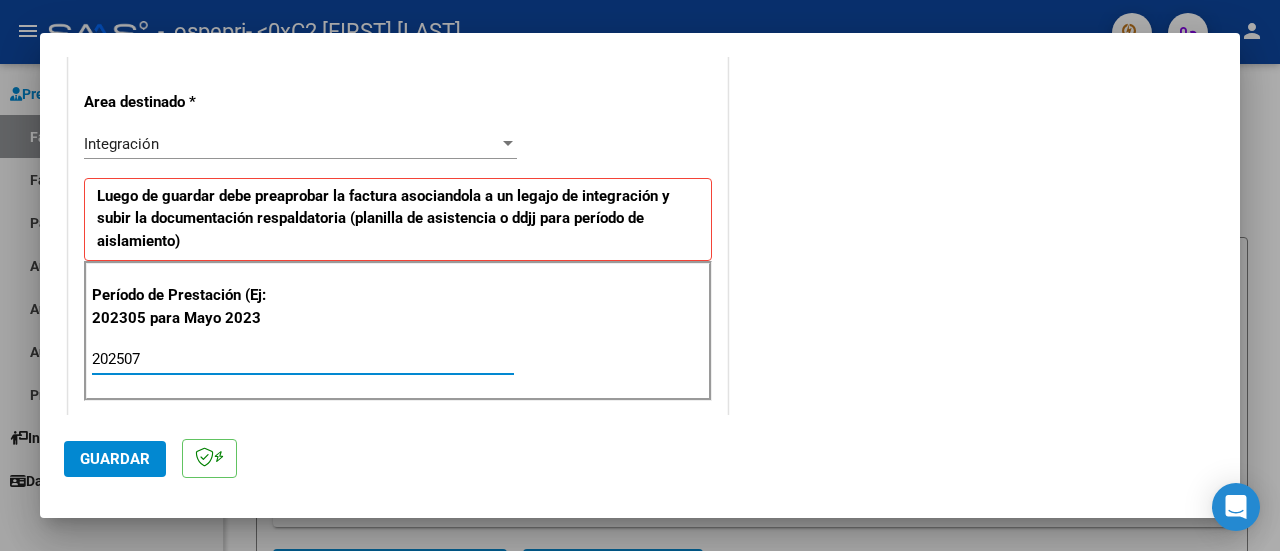 type on "202507" 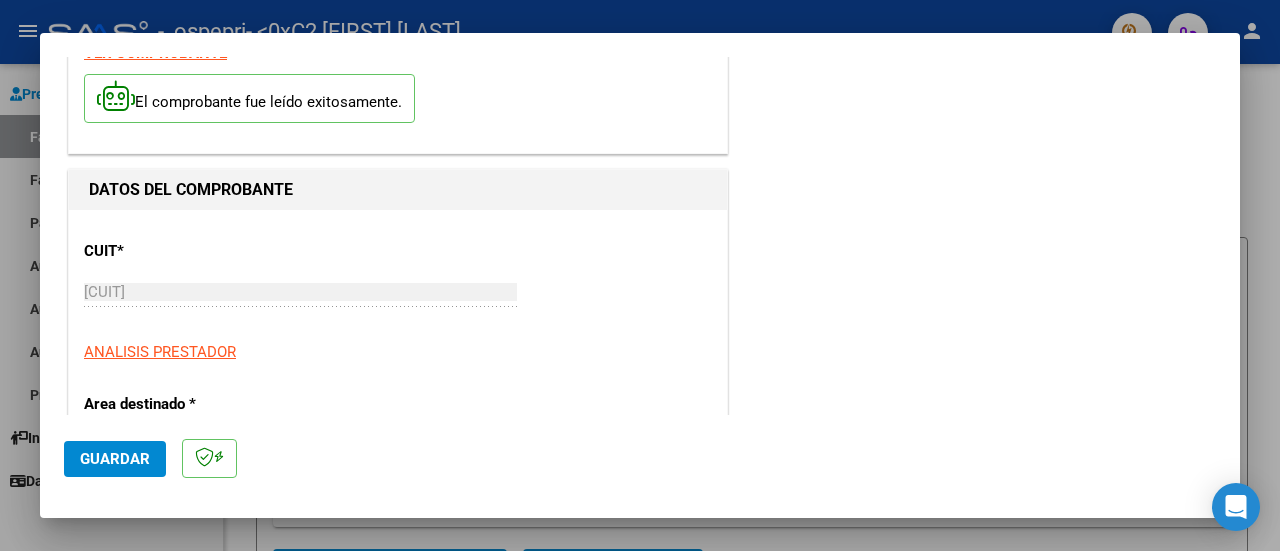 scroll, scrollTop: 0, scrollLeft: 0, axis: both 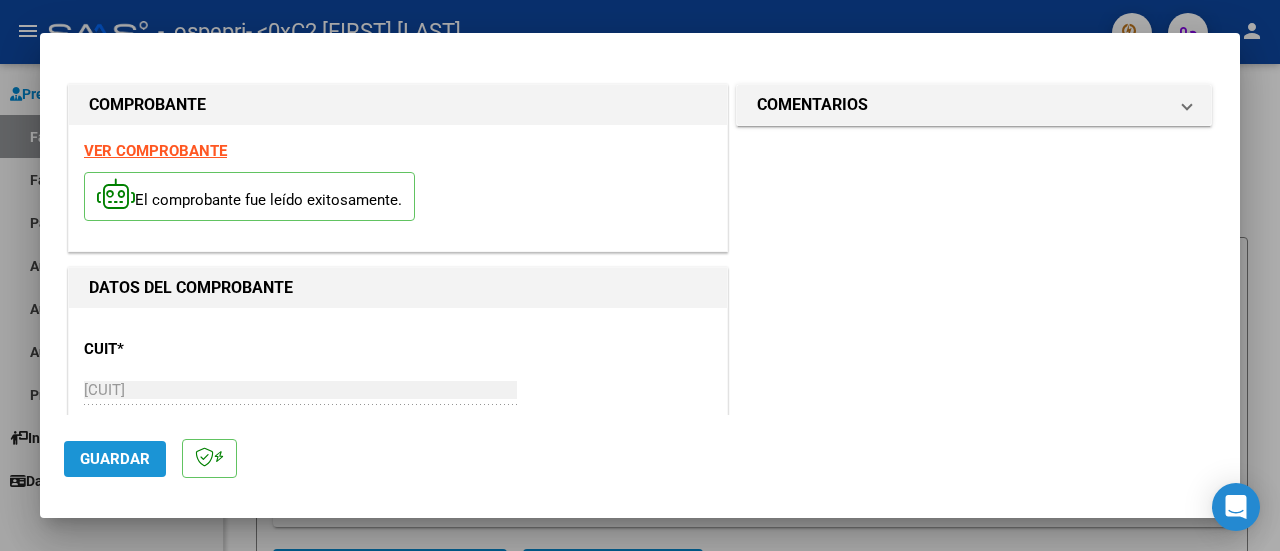 click on "Guardar" 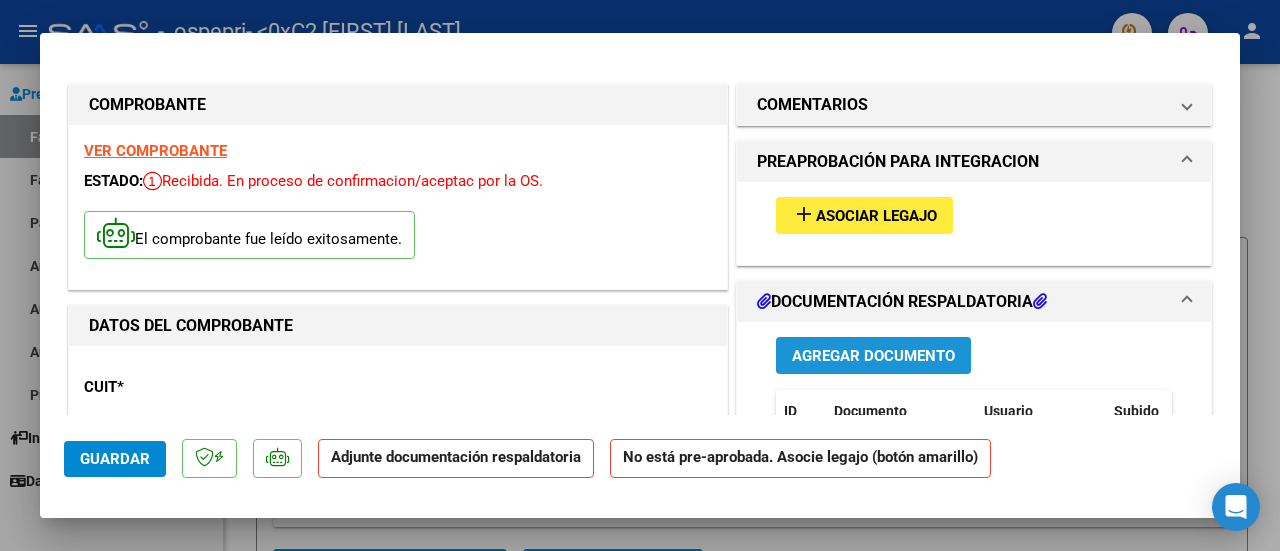 click on "Agregar Documento" at bounding box center (873, 356) 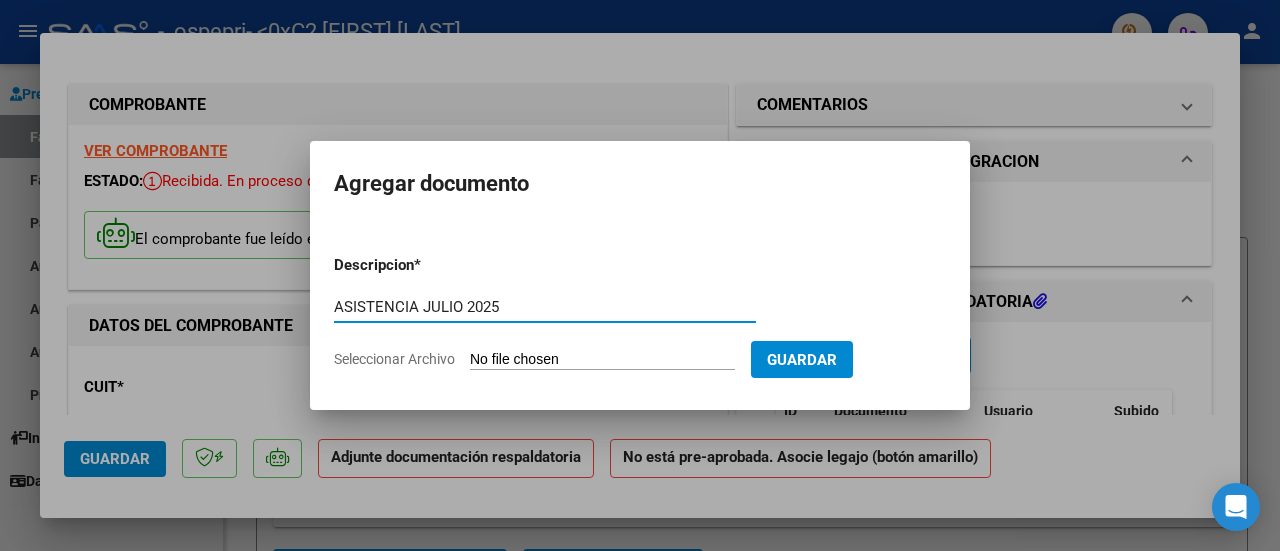 type on "ASISTENCIA JULIO 2025" 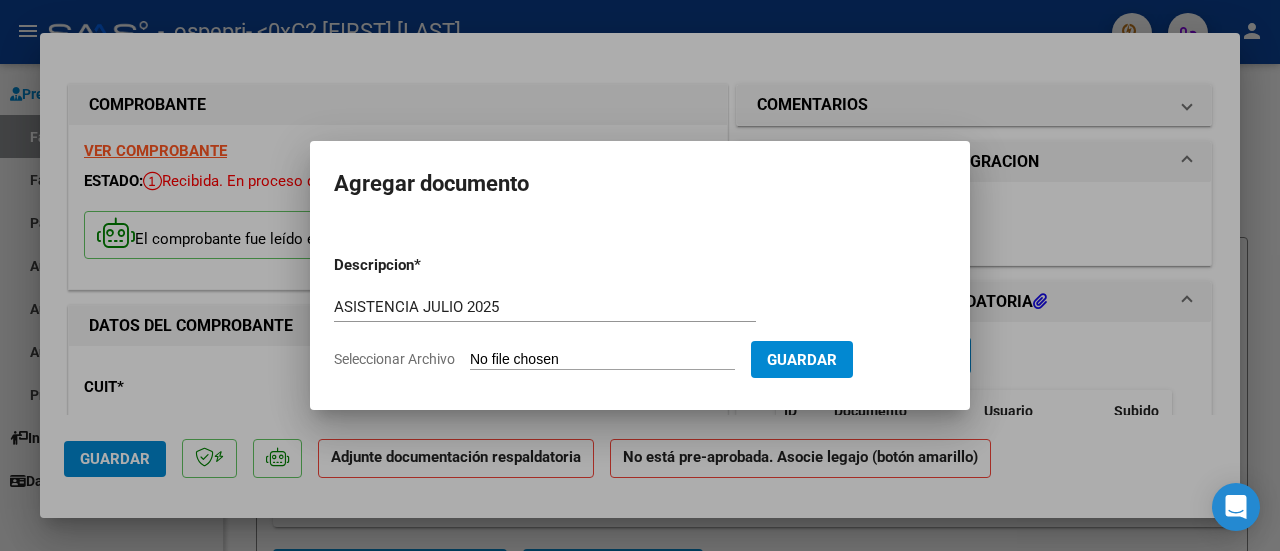 type on "C:\fakepath\Planilla Asistencia [LAST] [MONTH] [YEAR].pdf" 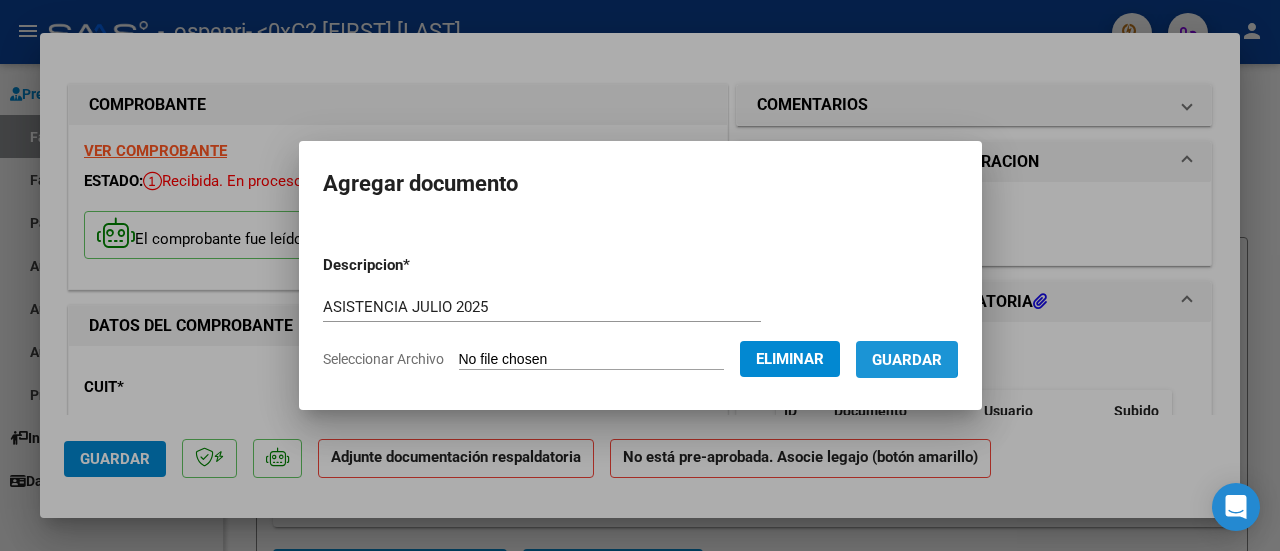 click on "Guardar" at bounding box center (907, 360) 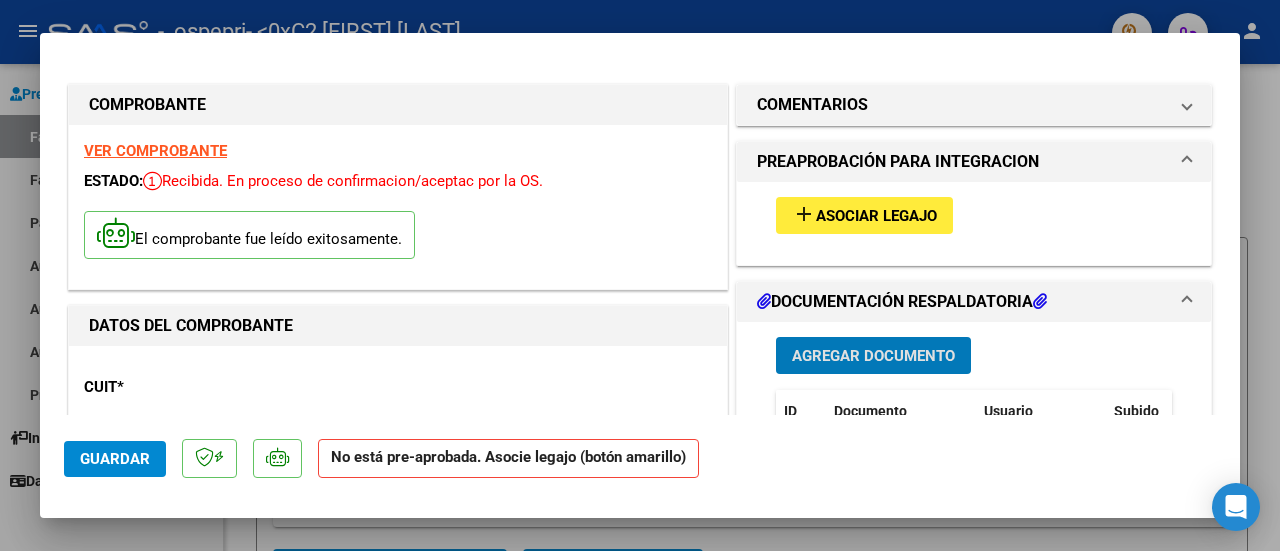 click on "Asociar Legajo" at bounding box center [876, 216] 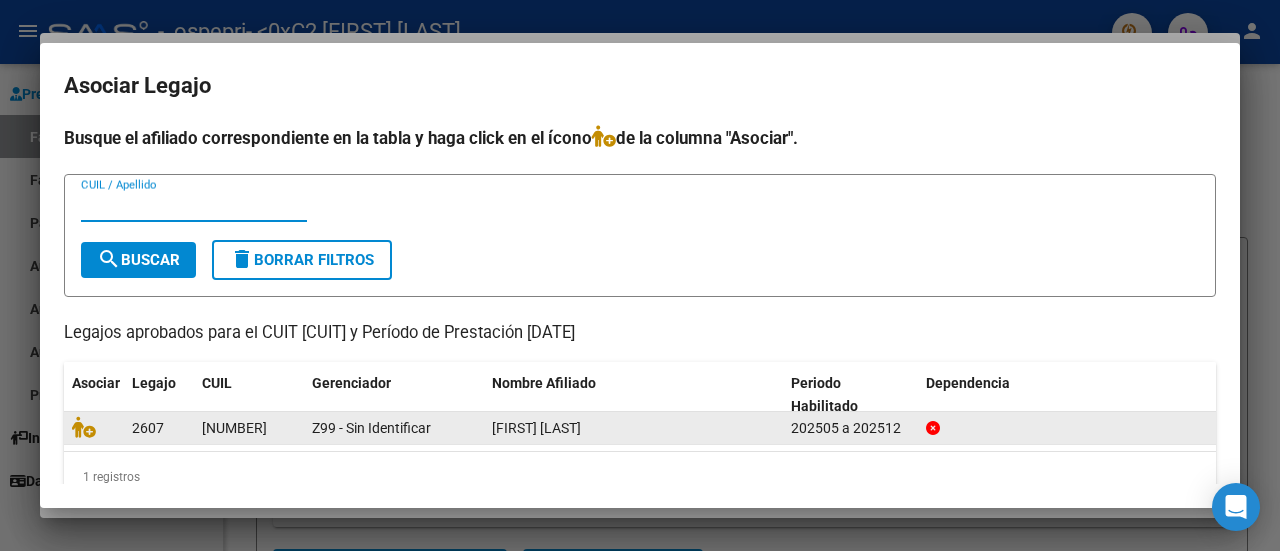 click on "[NUMBER]" 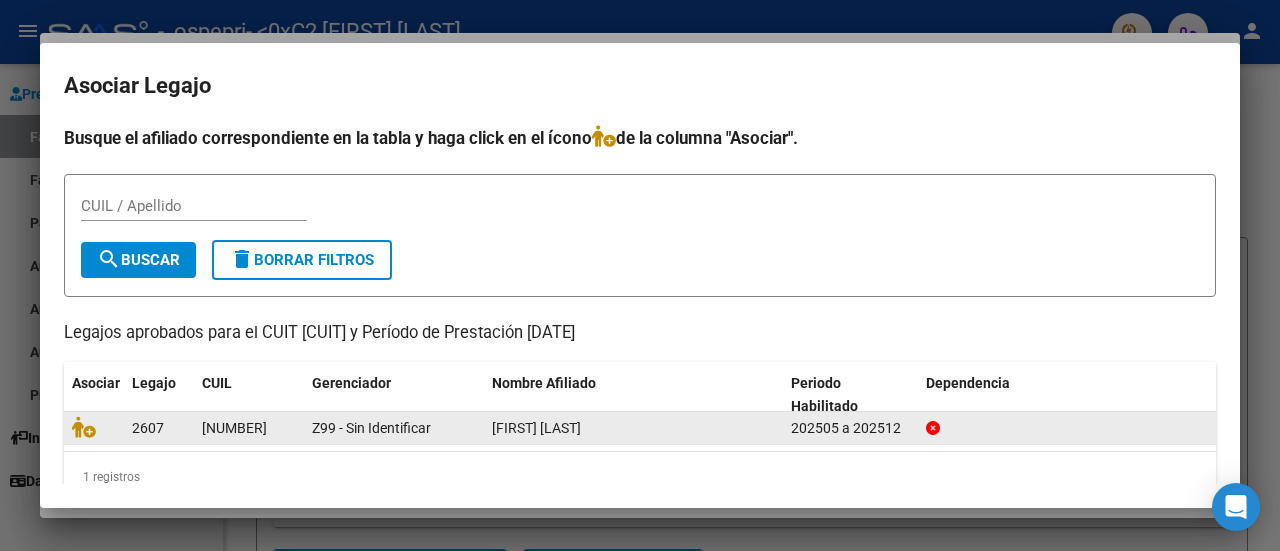 click on "2607" 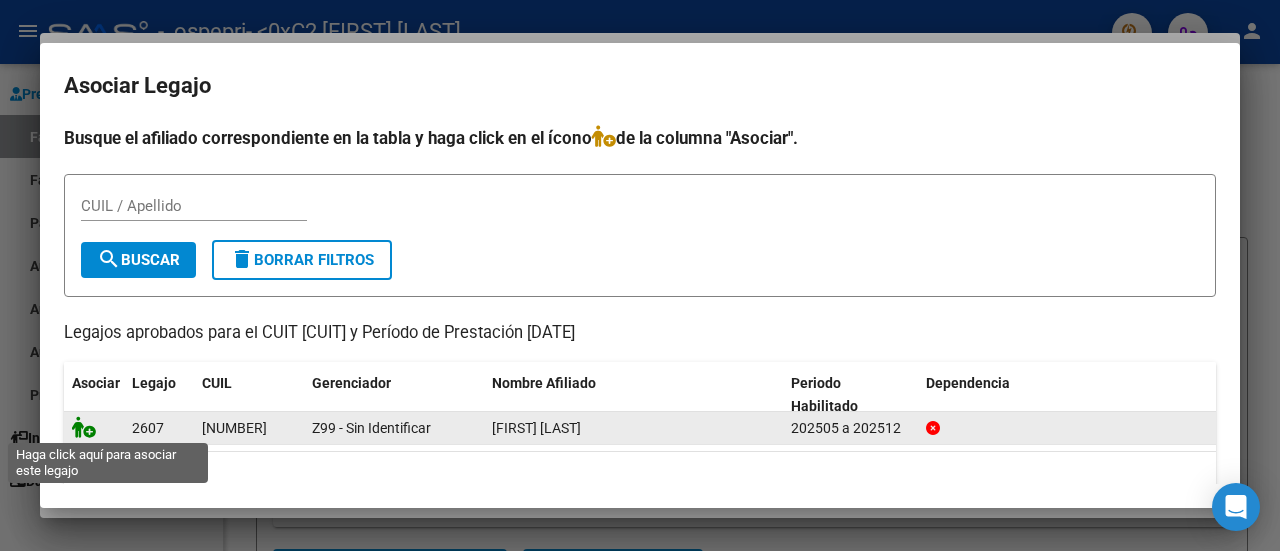 click 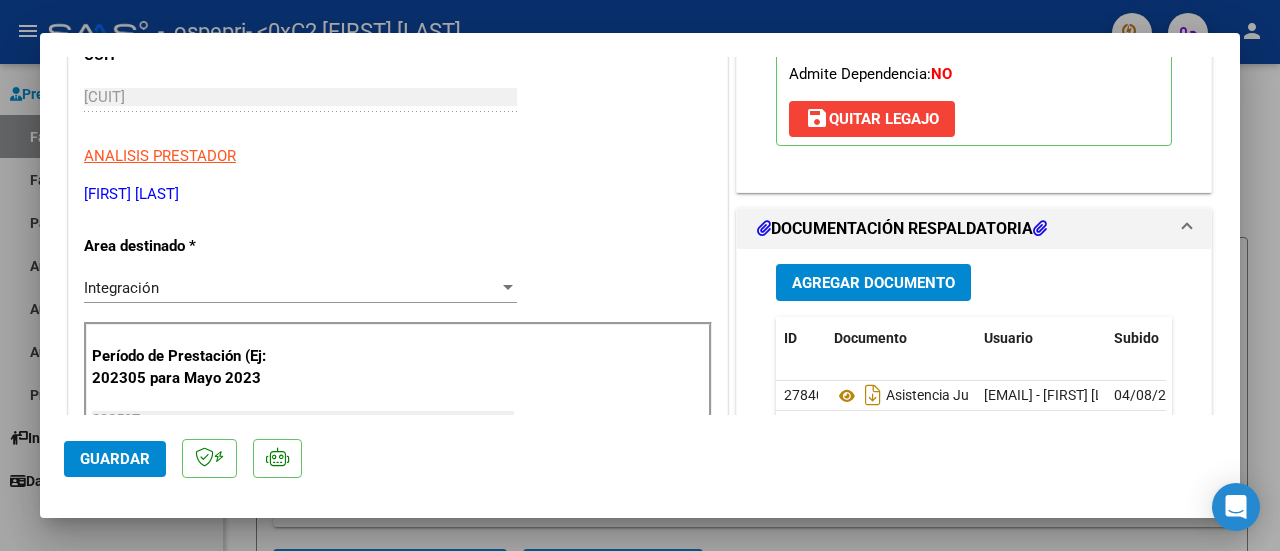 scroll, scrollTop: 346, scrollLeft: 0, axis: vertical 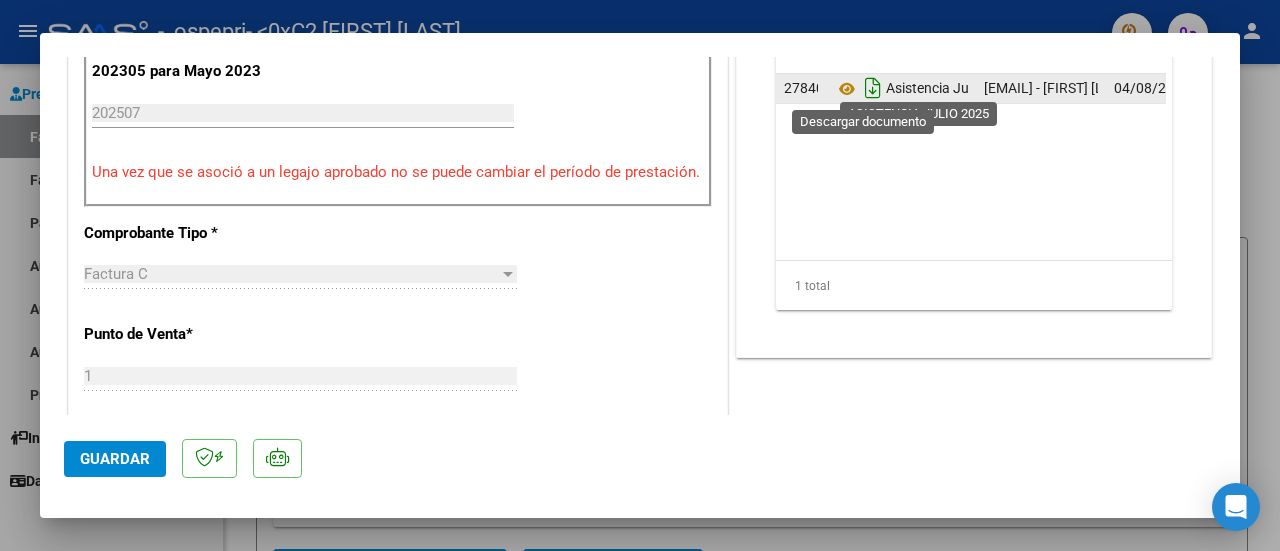click 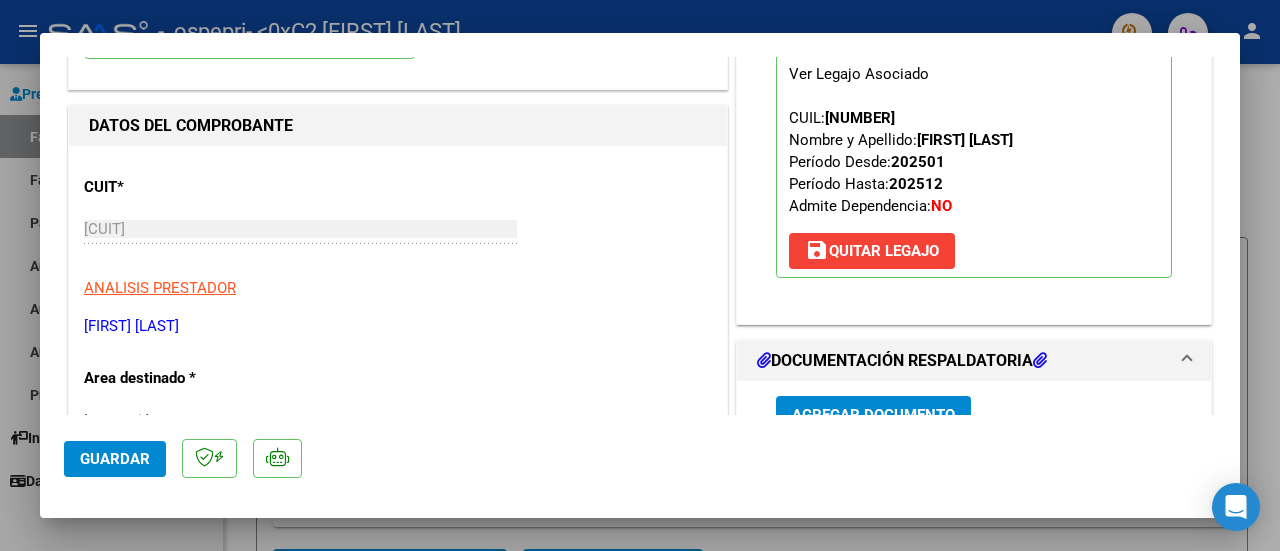 scroll, scrollTop: 53, scrollLeft: 0, axis: vertical 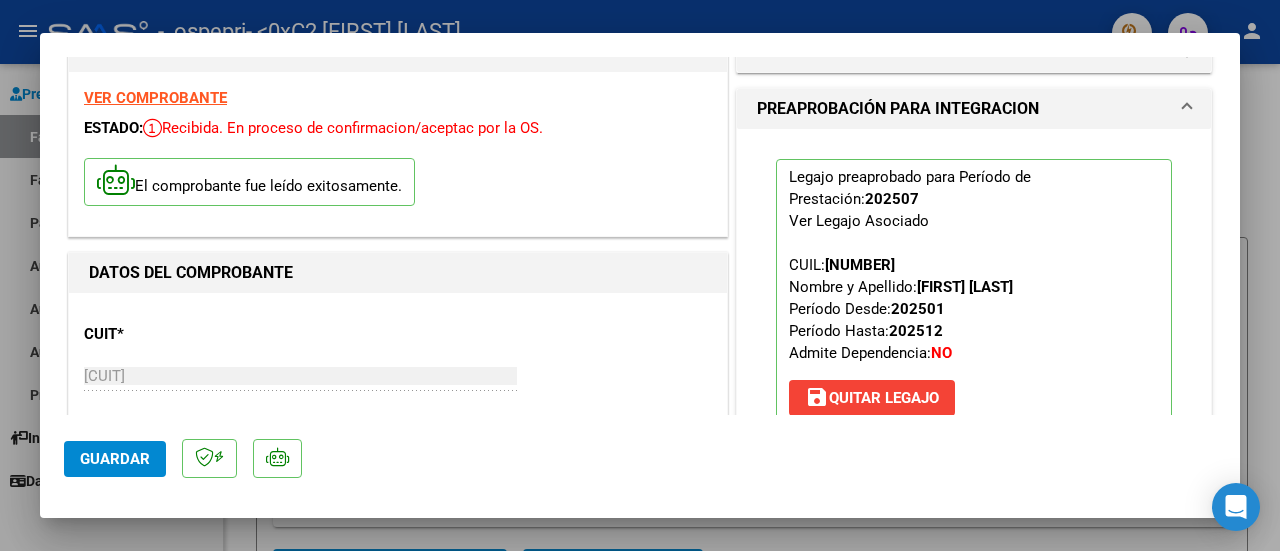 click on "VER COMPROBANTE" at bounding box center [155, 98] 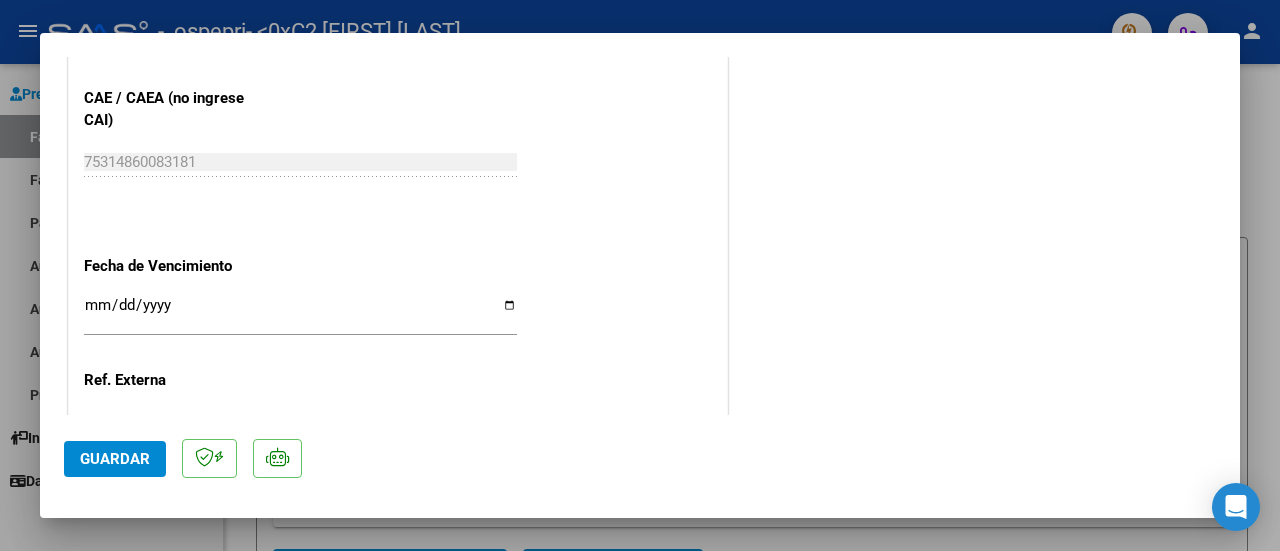 scroll, scrollTop: 1450, scrollLeft: 0, axis: vertical 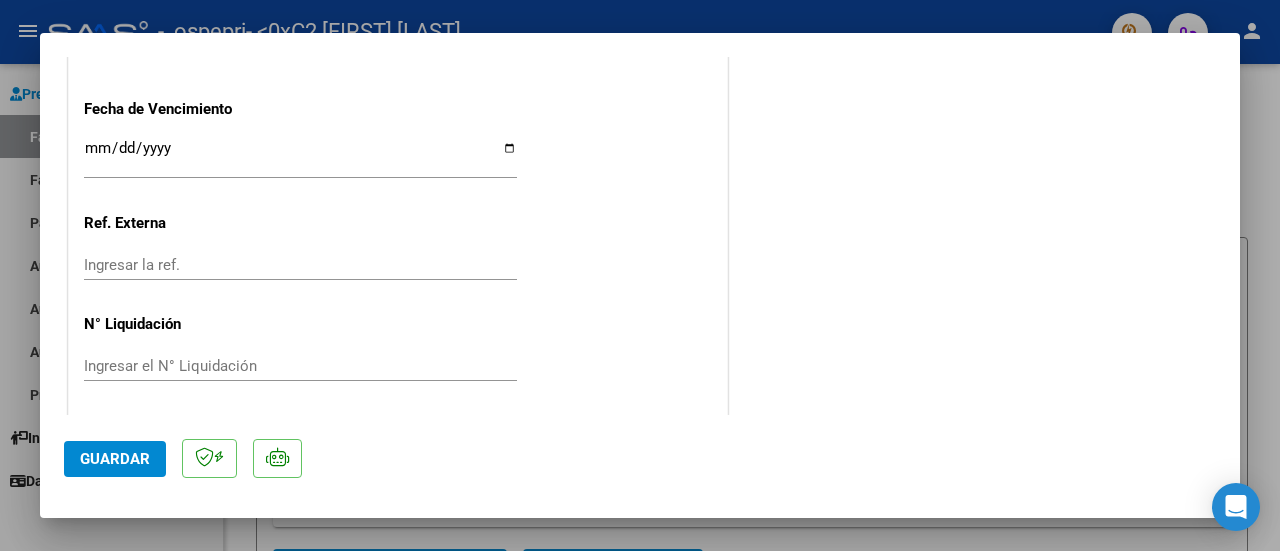 click on "Guardar" 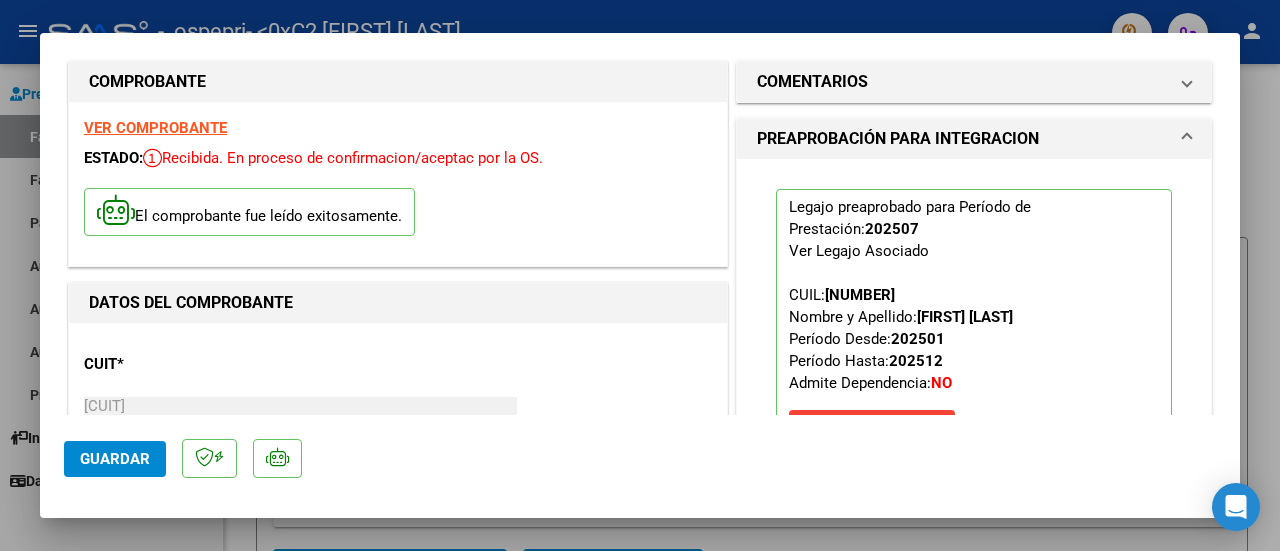 scroll, scrollTop: 0, scrollLeft: 0, axis: both 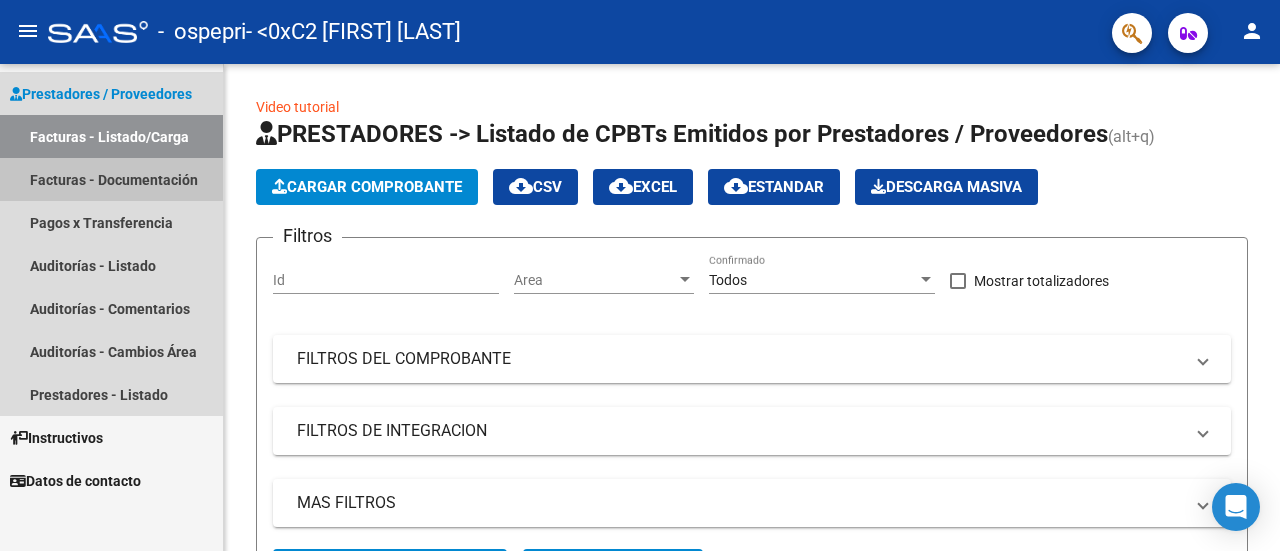 click on "Facturas - Documentación" at bounding box center [111, 179] 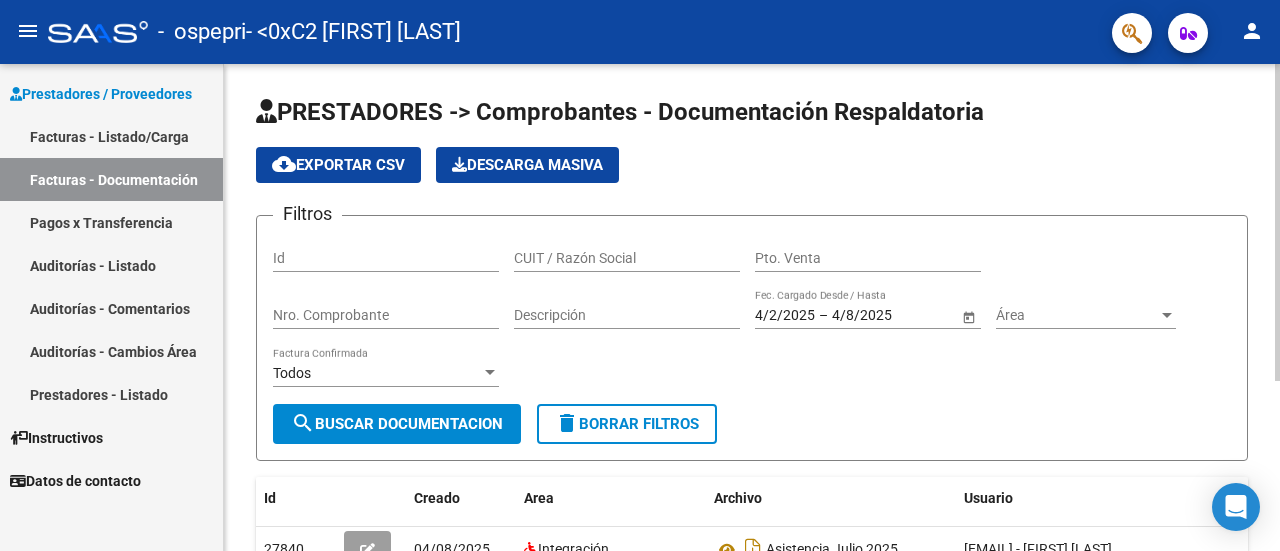 scroll, scrollTop: 261, scrollLeft: 0, axis: vertical 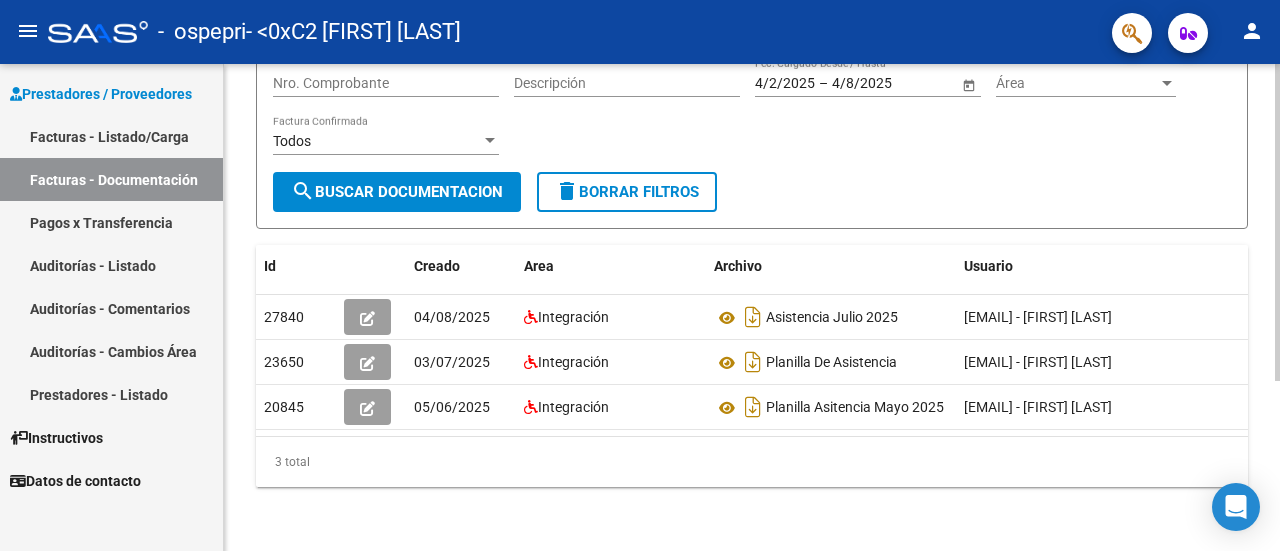 click 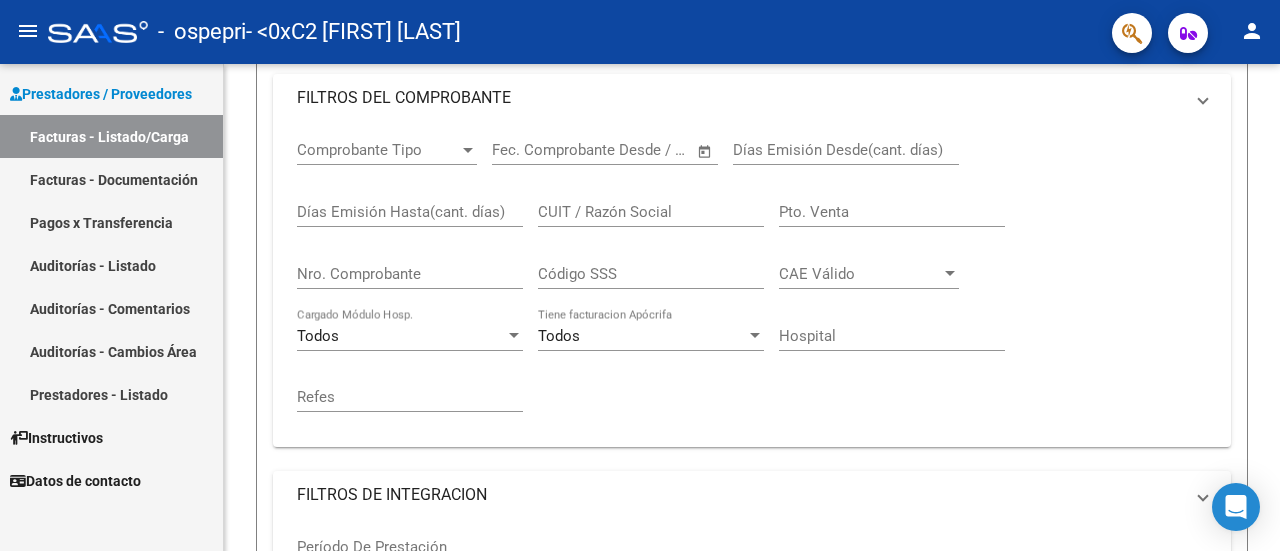 scroll, scrollTop: 0, scrollLeft: 0, axis: both 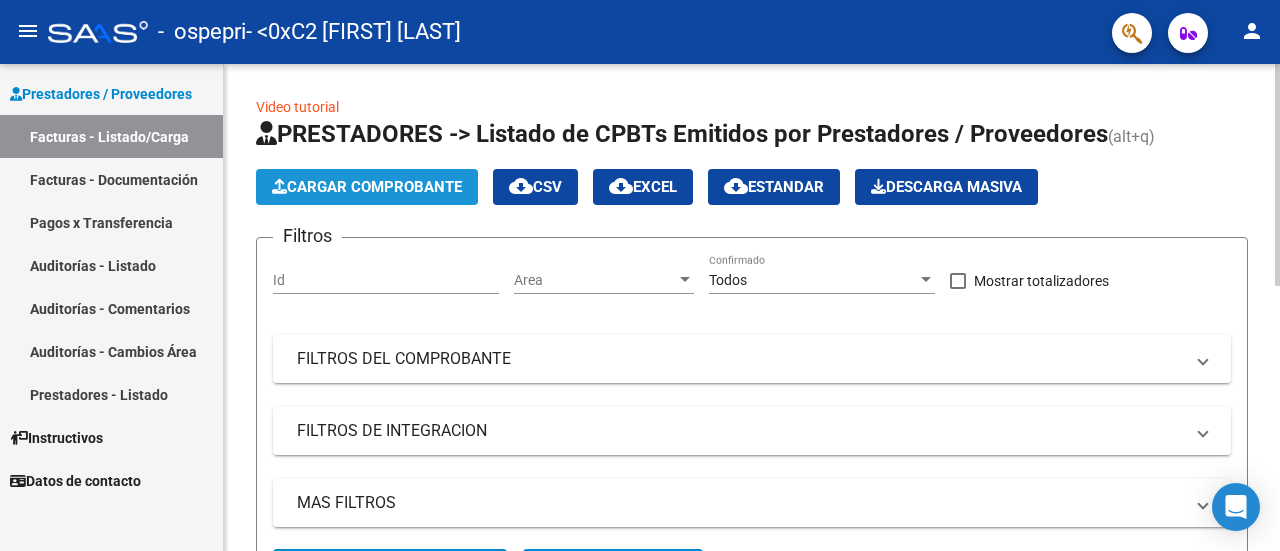 drag, startPoint x: 326, startPoint y: 177, endPoint x: 306, endPoint y: 191, distance: 24.41311 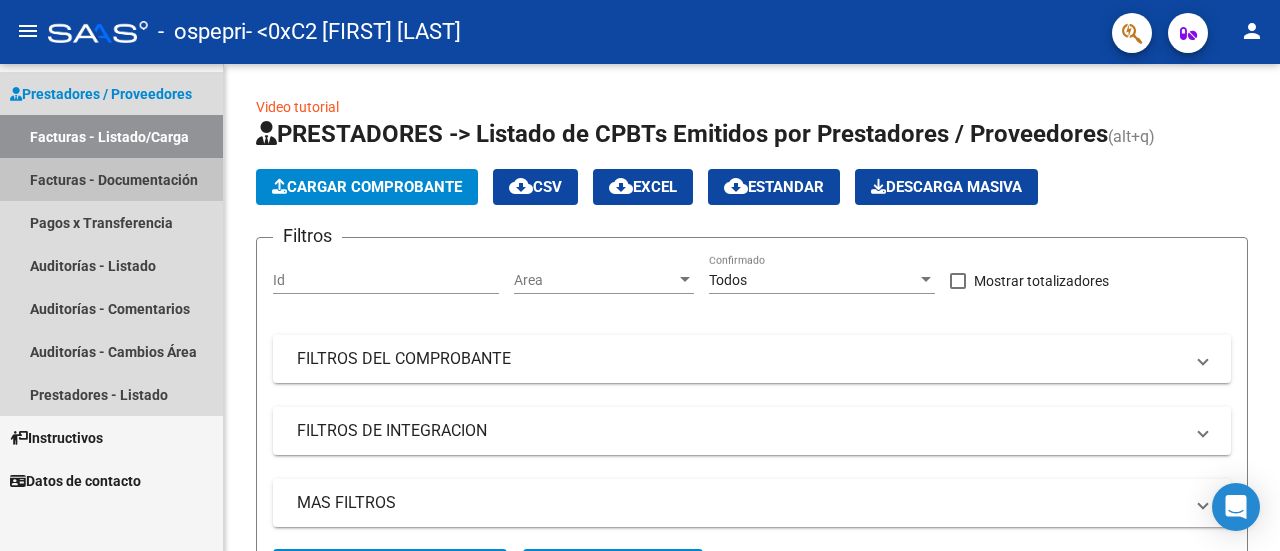 click on "Facturas - Documentación" at bounding box center [111, 179] 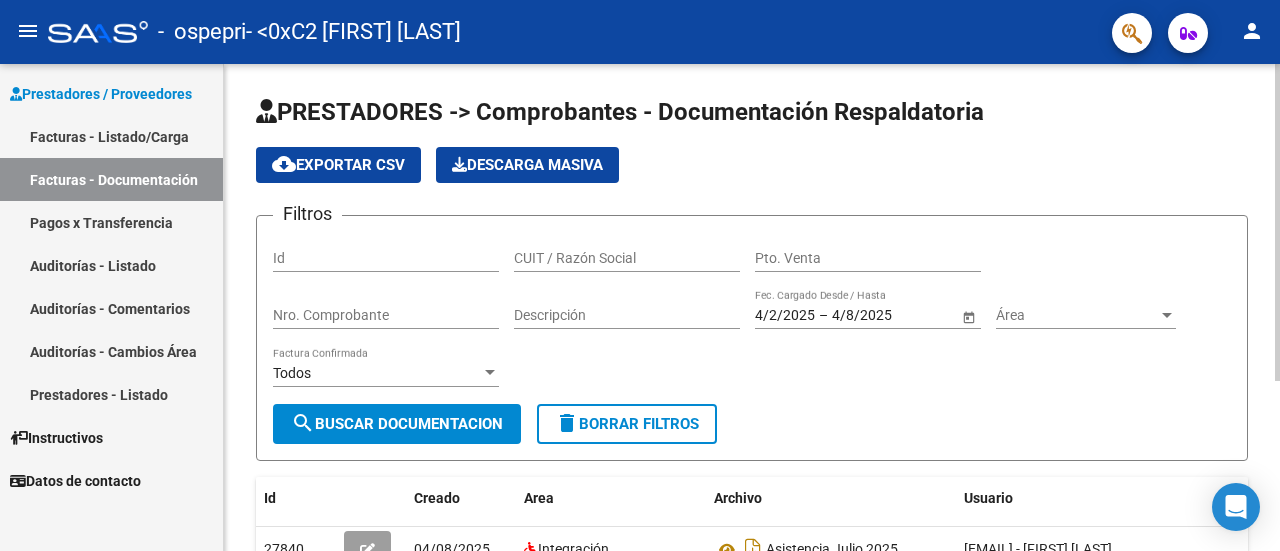 click on "PRESTADORES -> Comprobantes - Documentación Respaldatoria cloud_download  Exportar CSV   Descarga Masiva
Filtros Id CUIT / Razón Social Pto. Venta Nro. Comprobante Descripción [DATE] [DATE] – [DATE] [DATE] Fec. Cargado Desde / Hasta Área Área Todos Factura Confirmada search  Buscar Documentacion  delete  Borrar Filtros  Id Creado Área Archivo Usuario Acción [NUMBER]
[DATE] Integración Asistencia [MONTH] [YEAR]  [EMAIL] - [FIRST] [LAST]   [NUMBER]
[DATE] Integración Planilla De Asistencia  [EMAIL] - [FIRST] [LAST]   [NUMBER]
[DATE] Integración Planilla Asitencia Mayo [YEAR]  [EMAIL] - [FIRST] [LAST]    3 total   1" 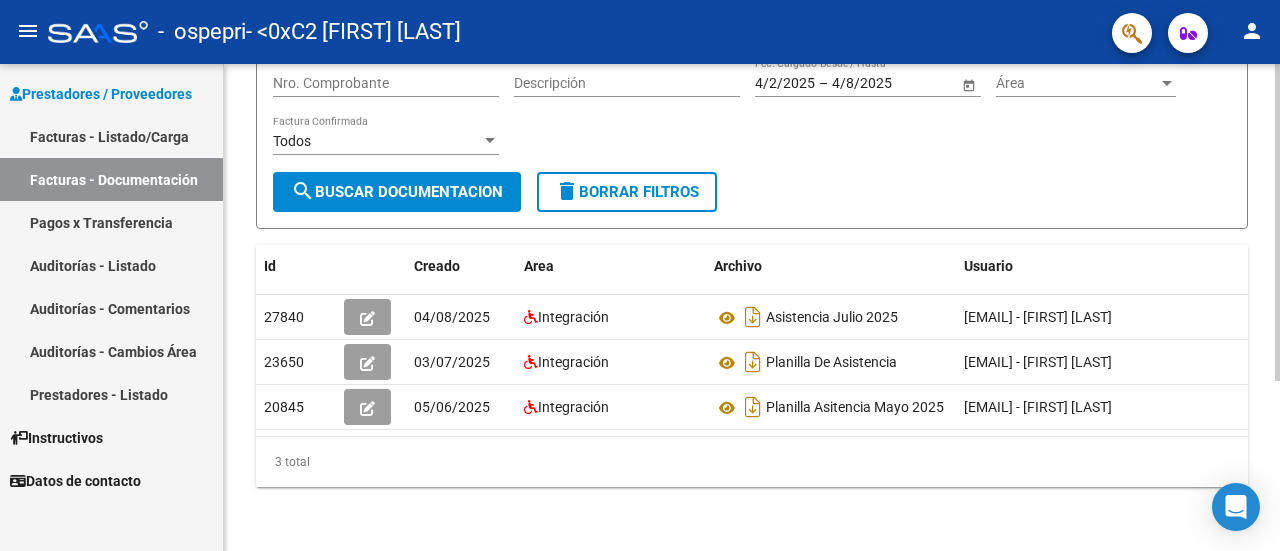 click 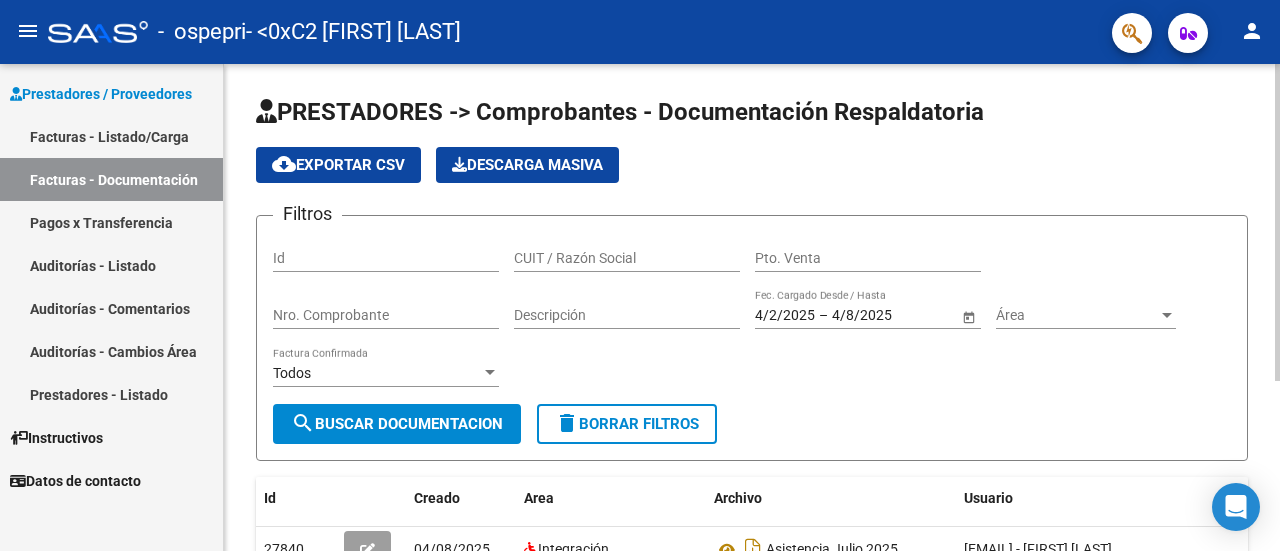 click 